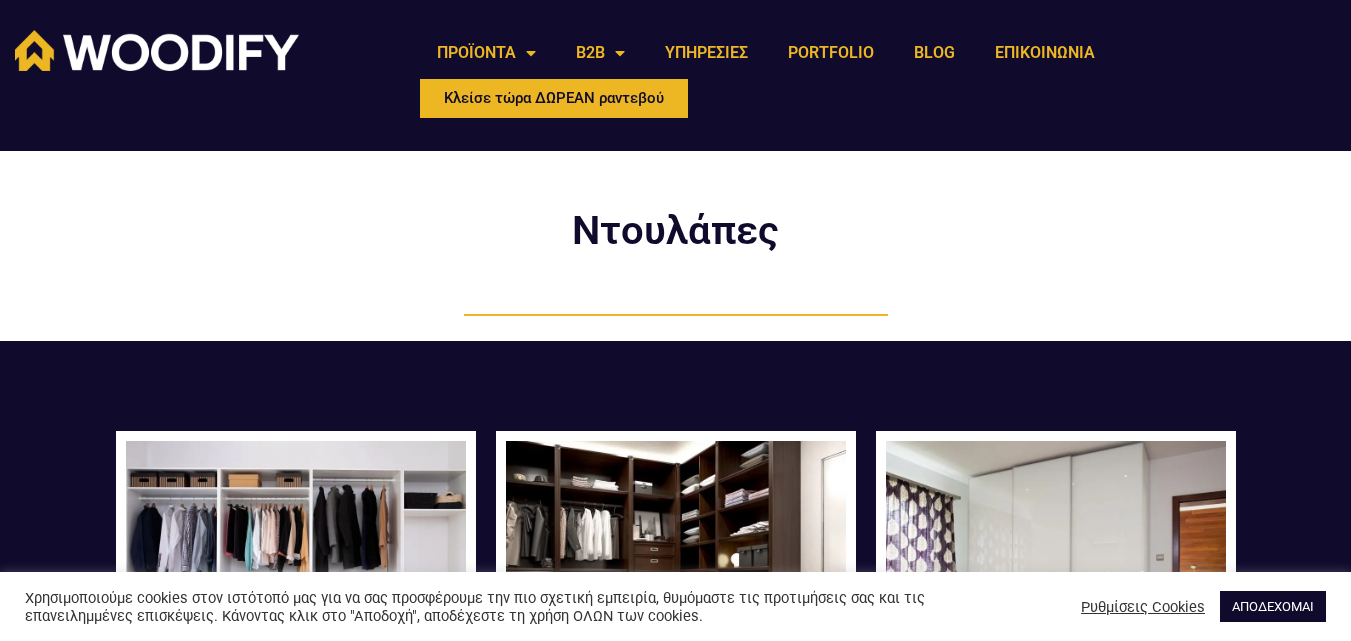 scroll, scrollTop: 0, scrollLeft: 0, axis: both 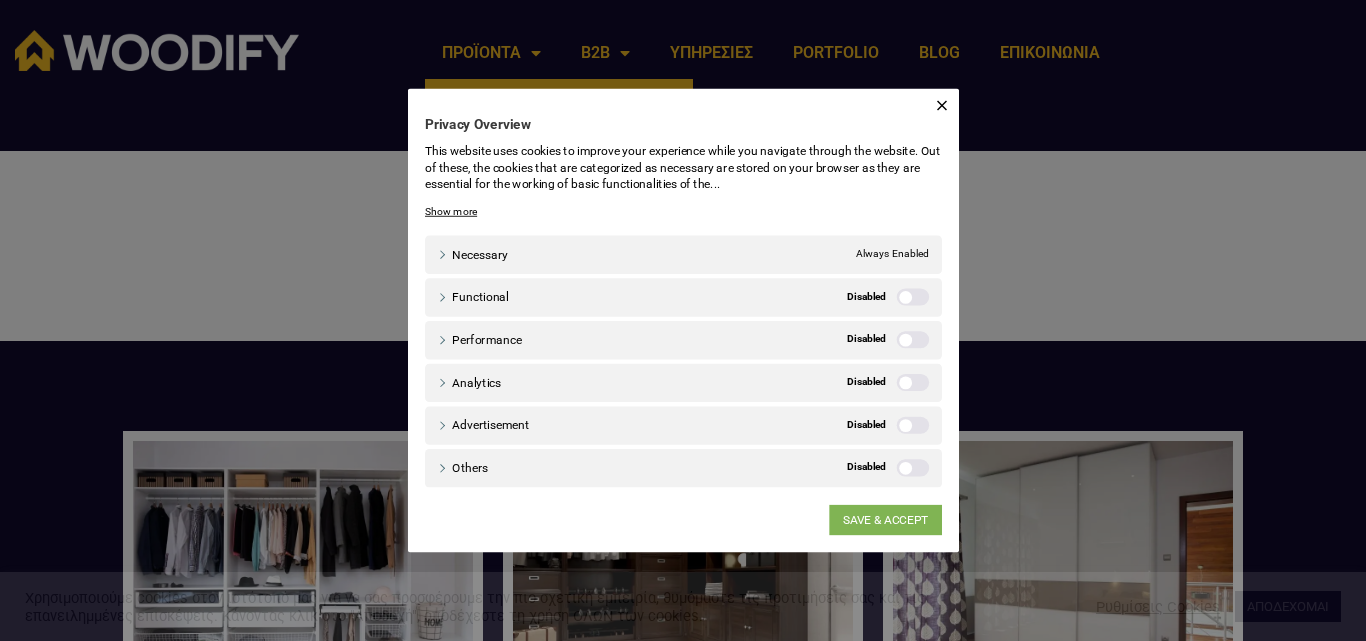 click on "SAVE & ACCEPT" at bounding box center [920, 554] 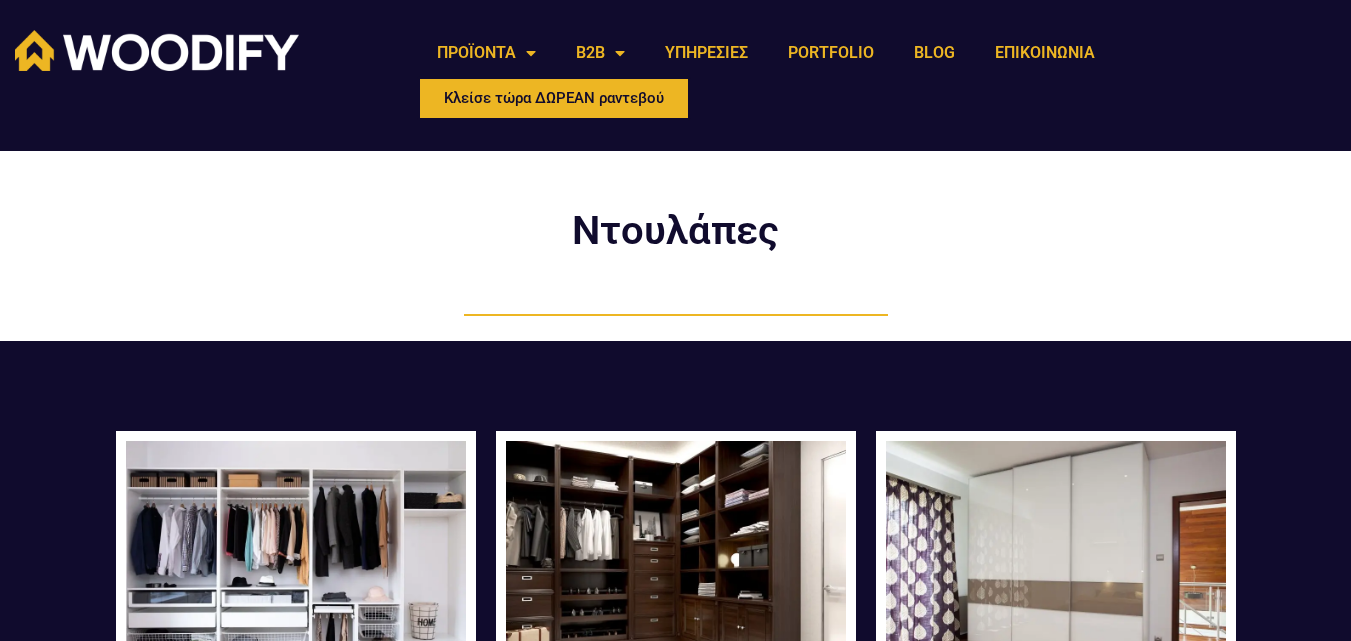 scroll, scrollTop: 0, scrollLeft: 0, axis: both 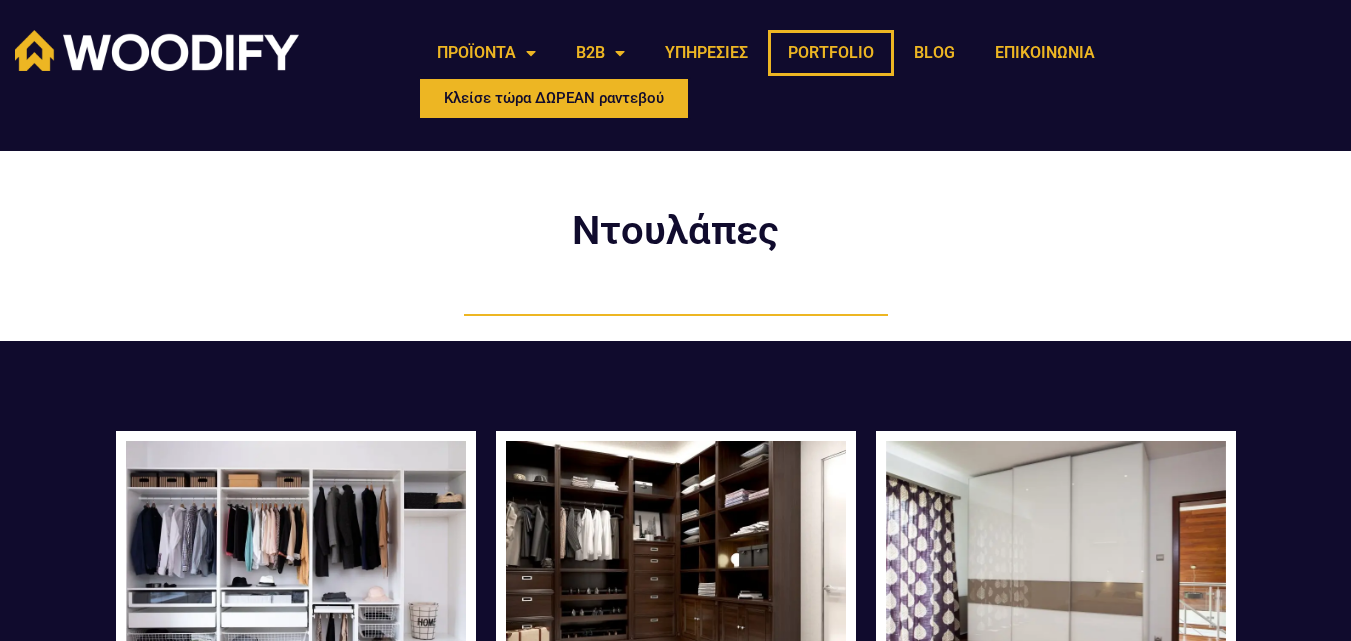 click on "PORTFOLIO" 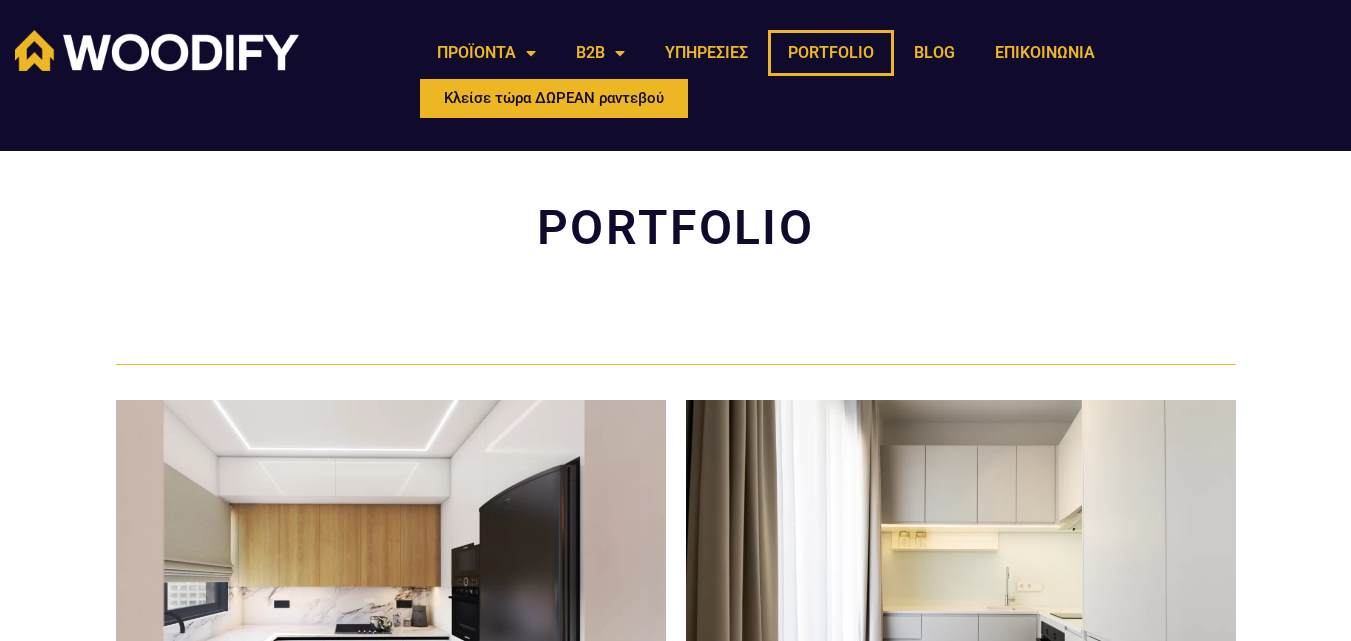 scroll, scrollTop: 0, scrollLeft: 0, axis: both 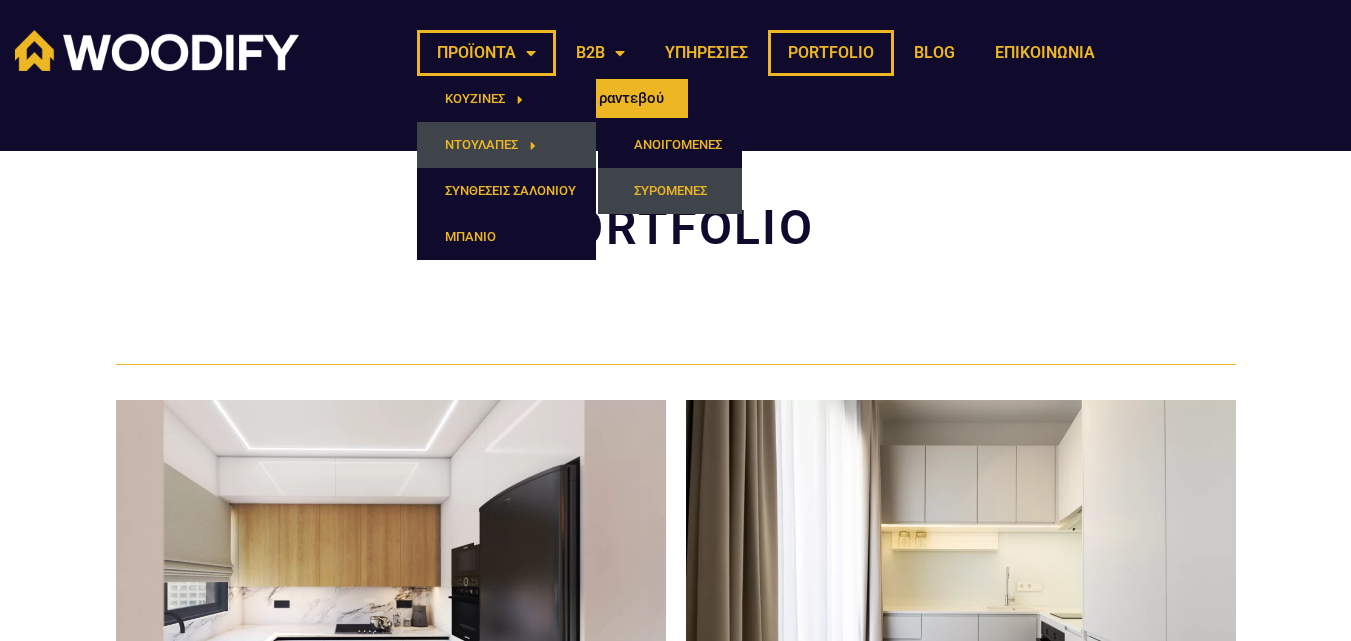 click on "ΣΥΡΟΜΕΝΕΣ" 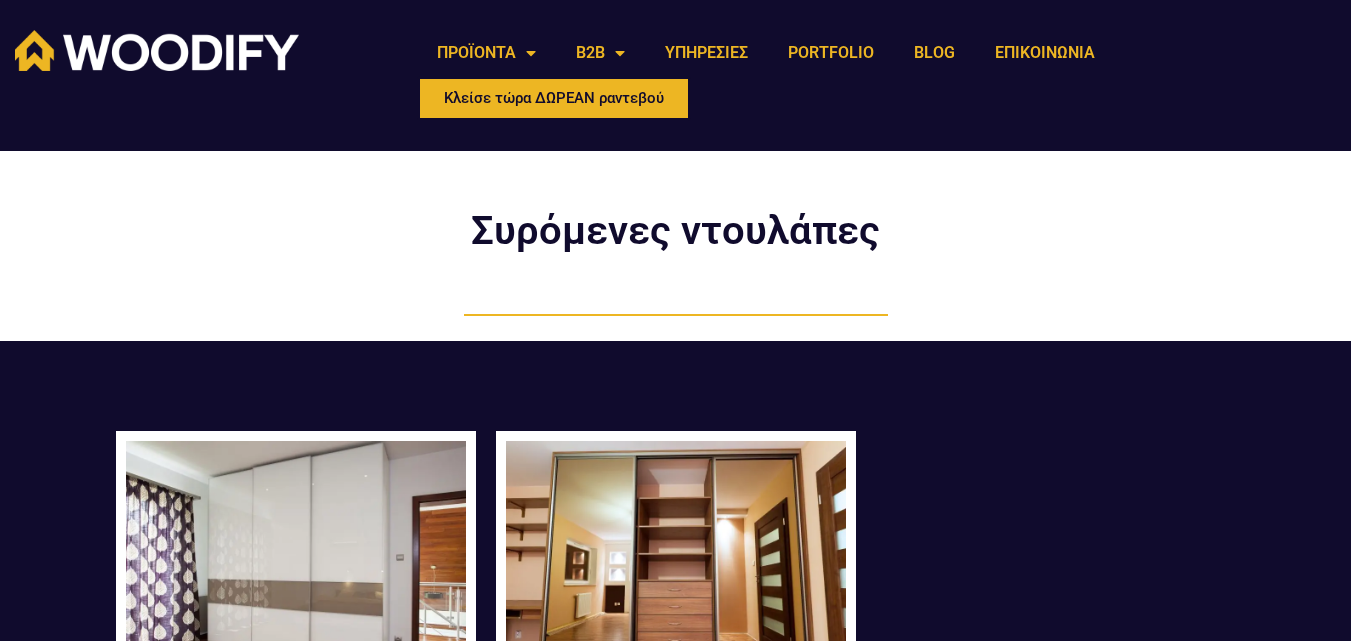 scroll, scrollTop: 0, scrollLeft: 0, axis: both 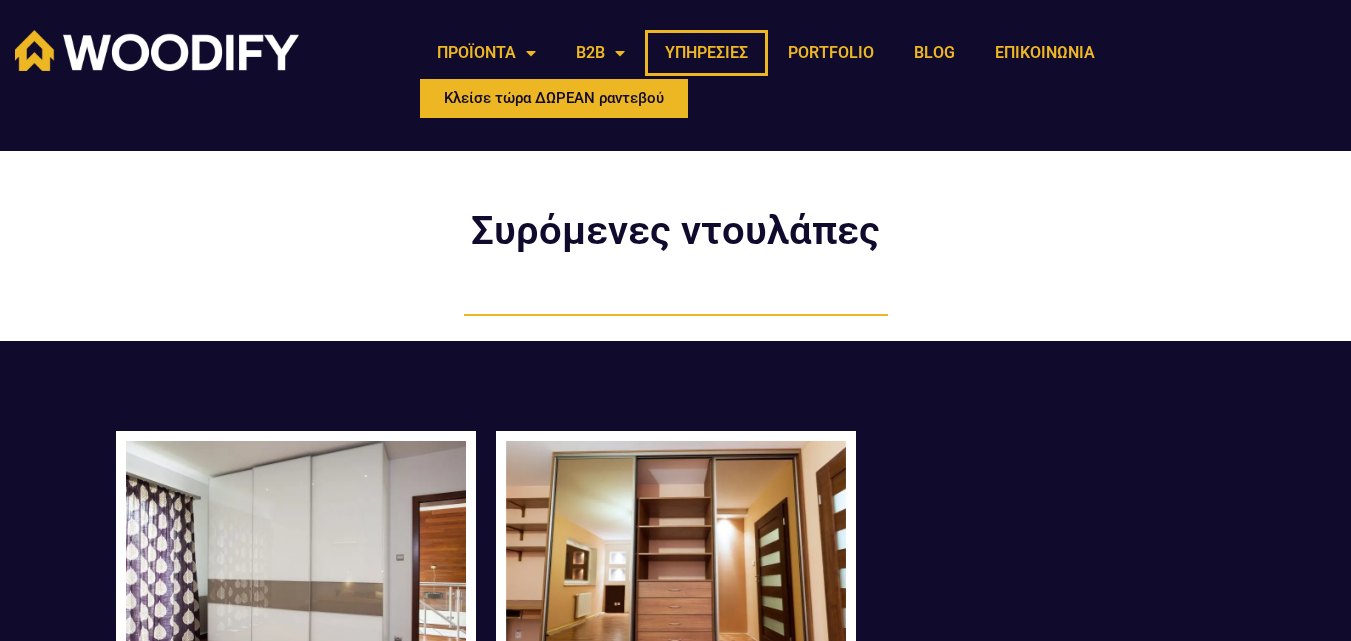 click on "ΥΠΗΡΕΣΙΕΣ" 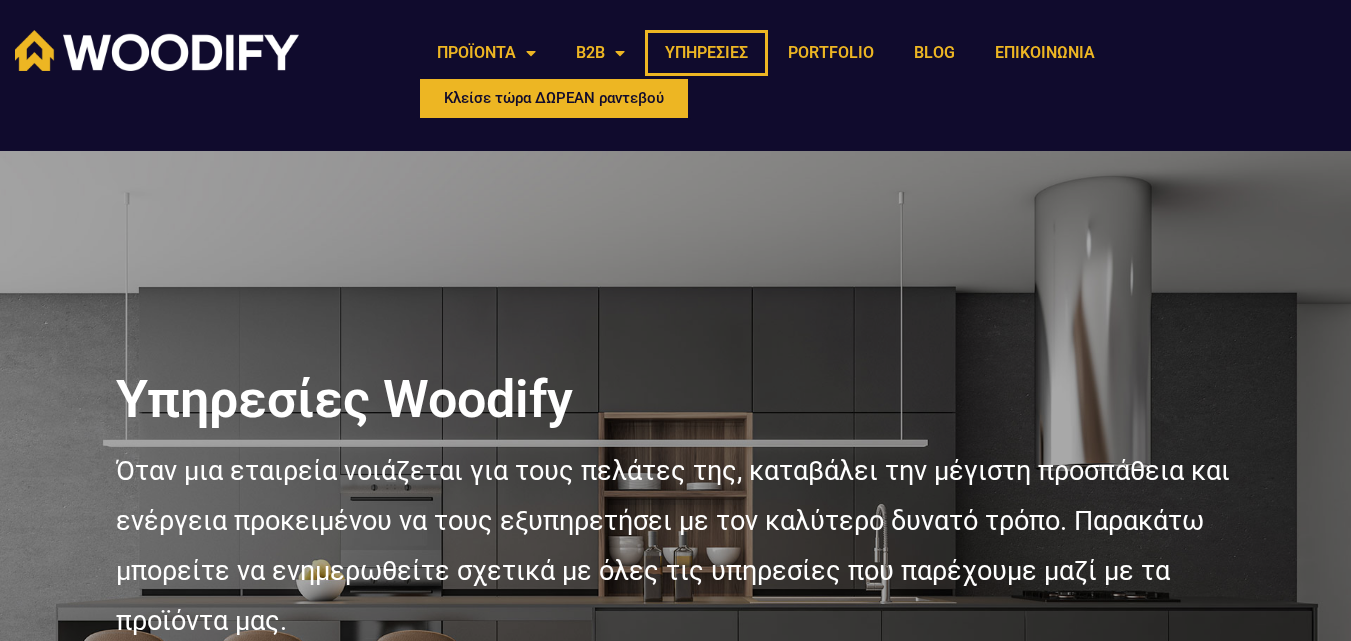 scroll, scrollTop: 0, scrollLeft: 0, axis: both 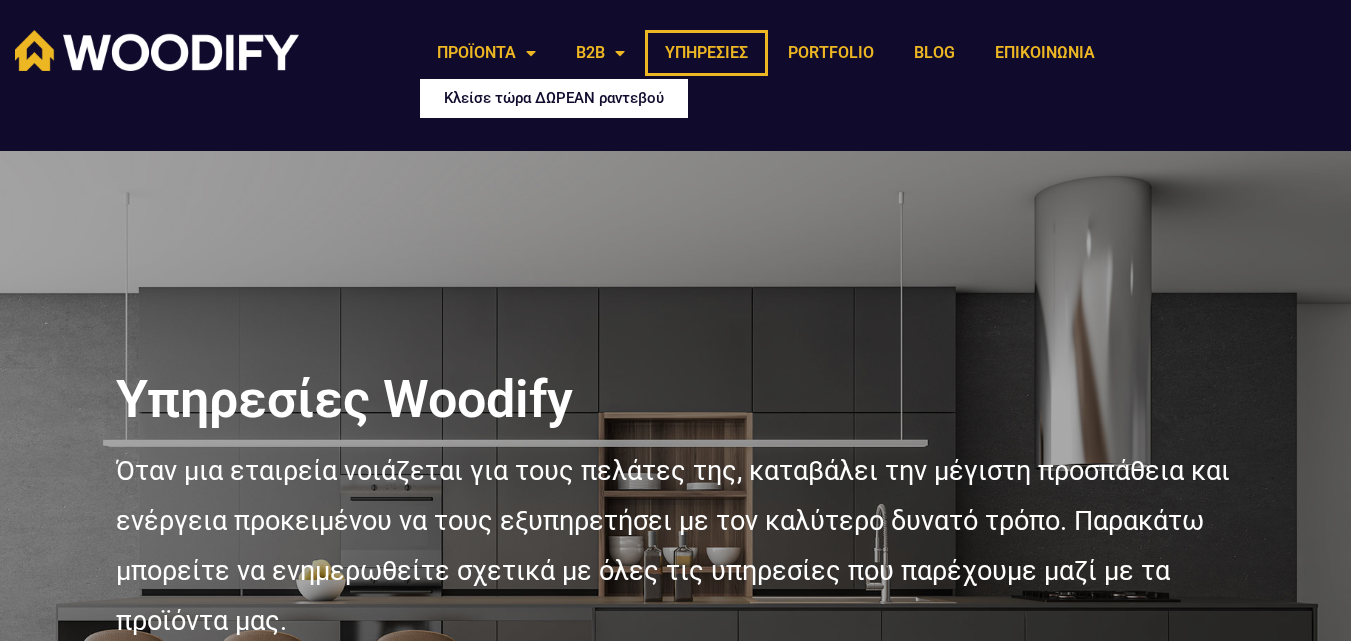 click on "Κλείσε τώρα ΔΩΡΕΑΝ ραντεβού" 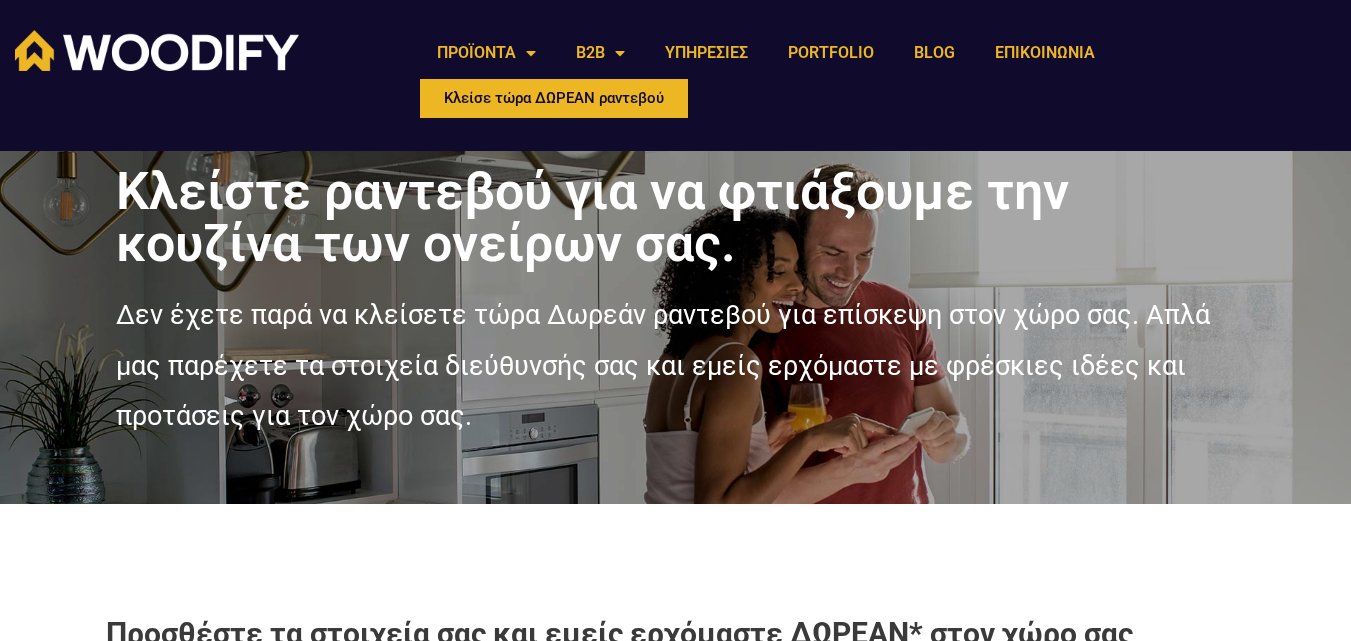 scroll, scrollTop: 0, scrollLeft: 0, axis: both 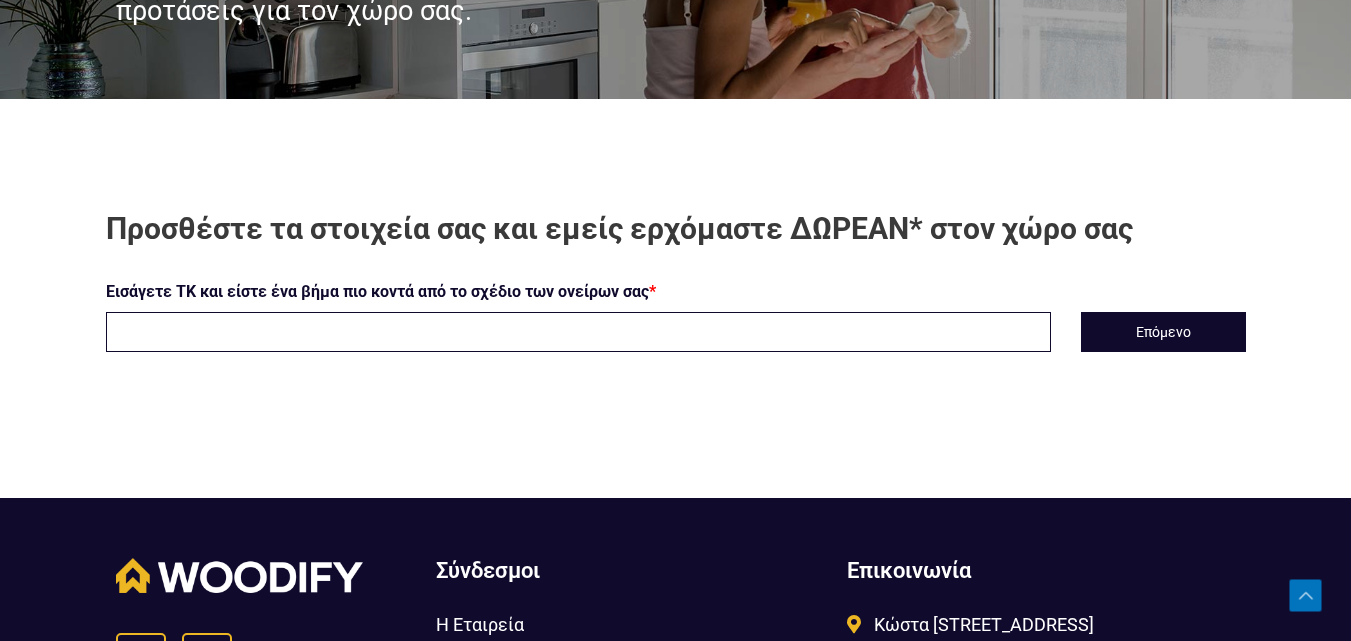 click at bounding box center [578, 332] 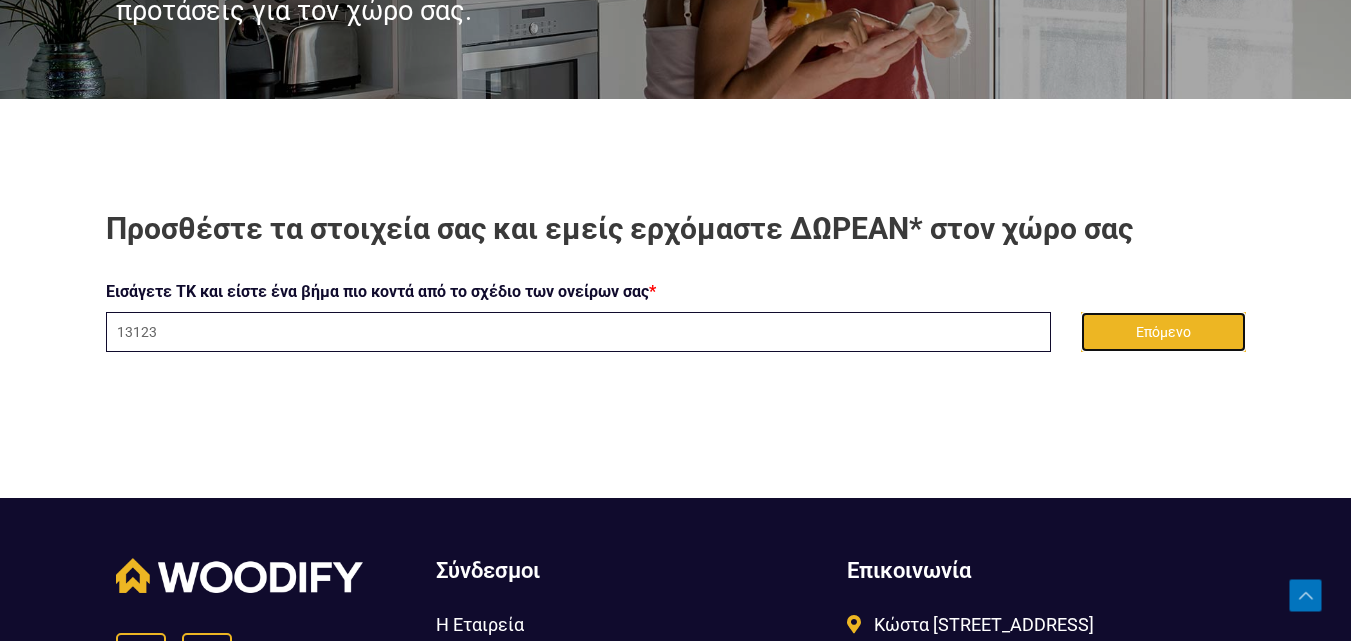 click on "Επόμενο" at bounding box center [1163, 332] 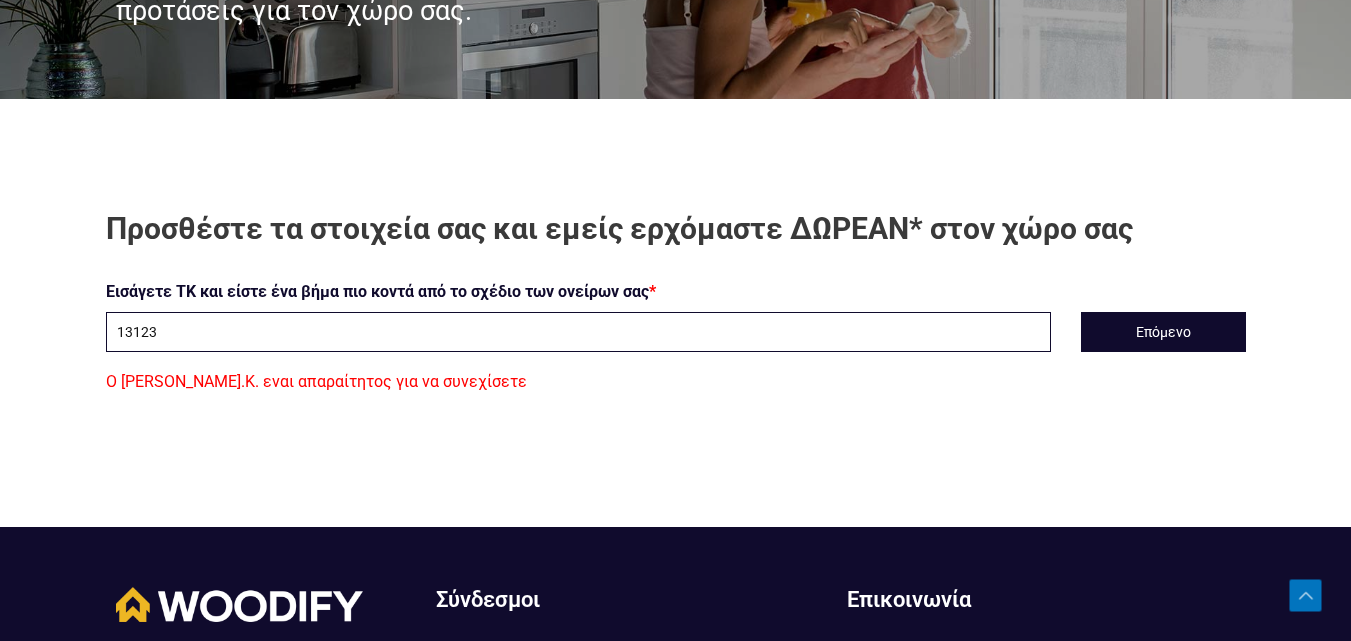 click on "13123" at bounding box center (578, 332) 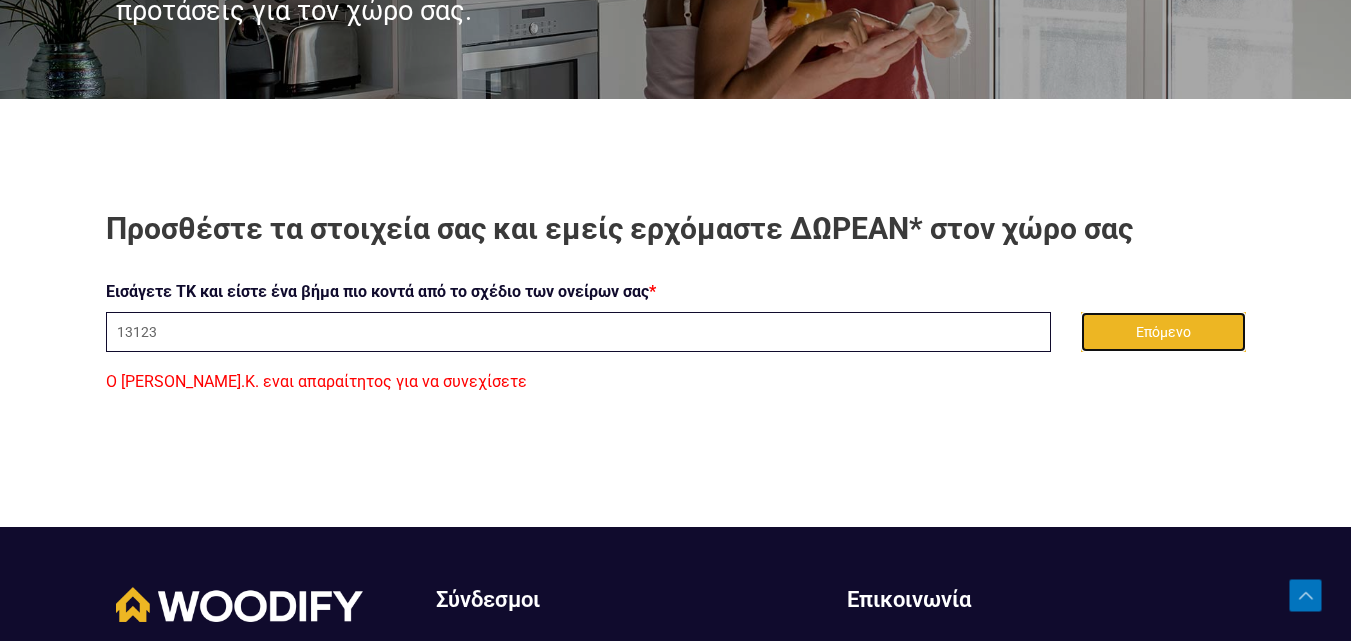 click on "Επόμενο" at bounding box center [1163, 332] 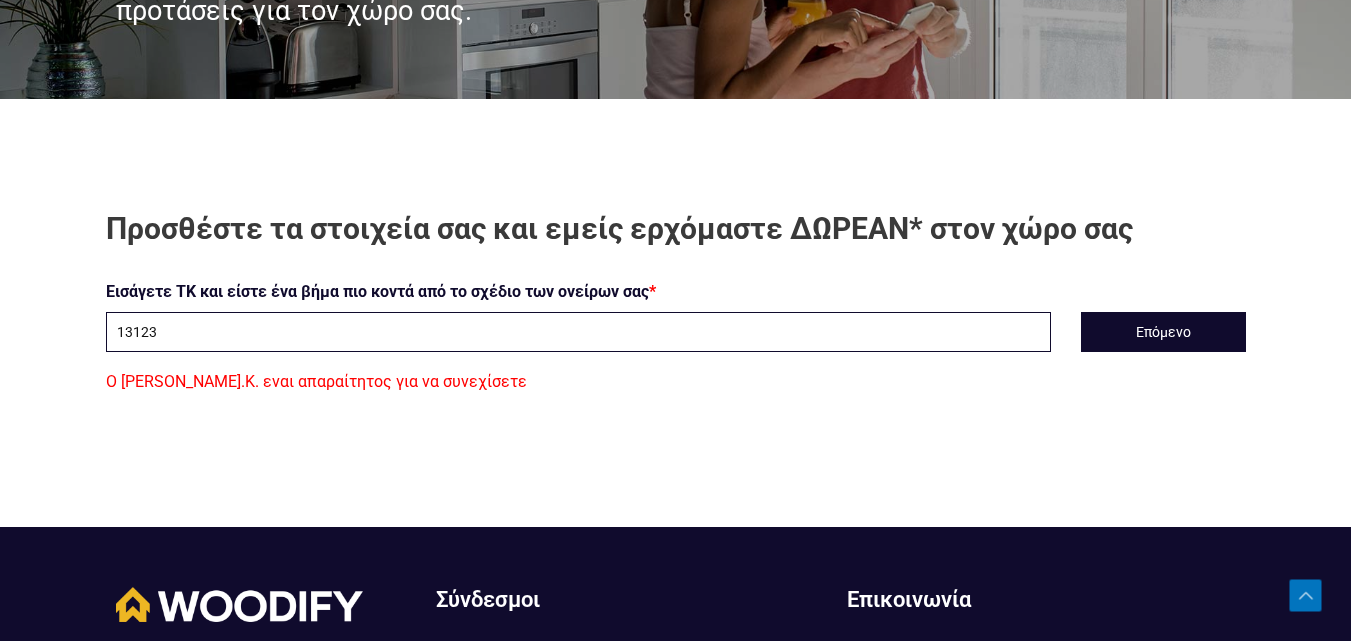 click on "13123" at bounding box center (578, 332) 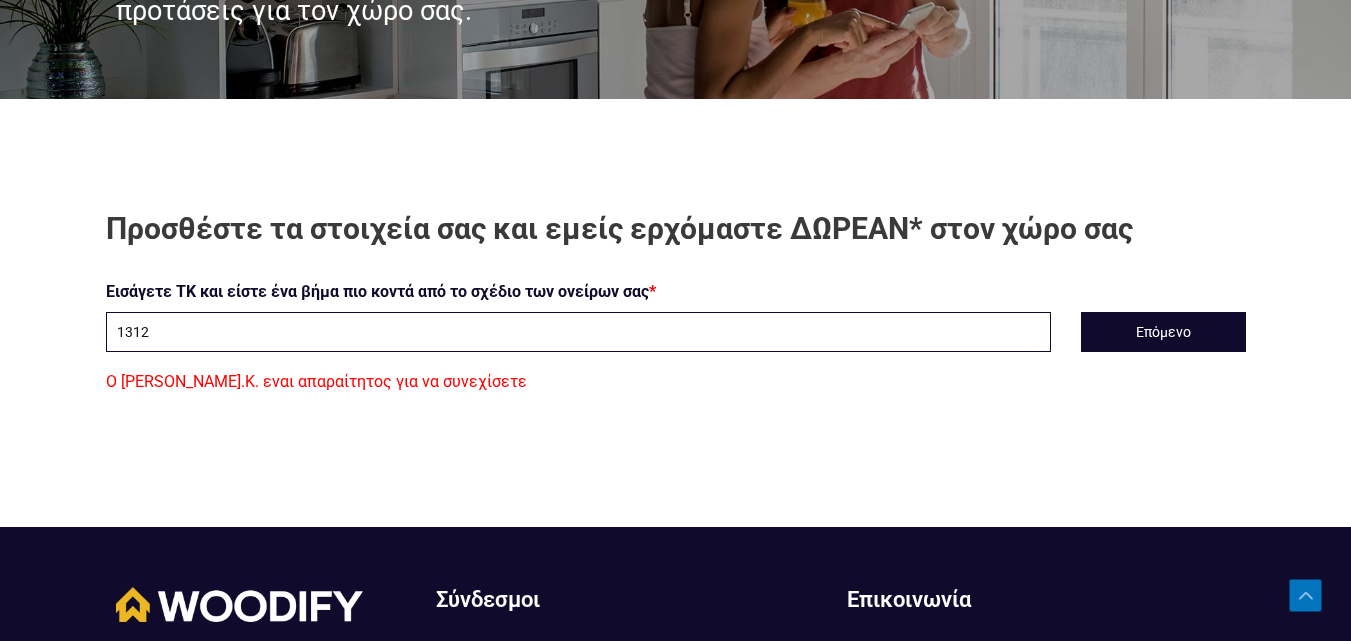 type on "13123" 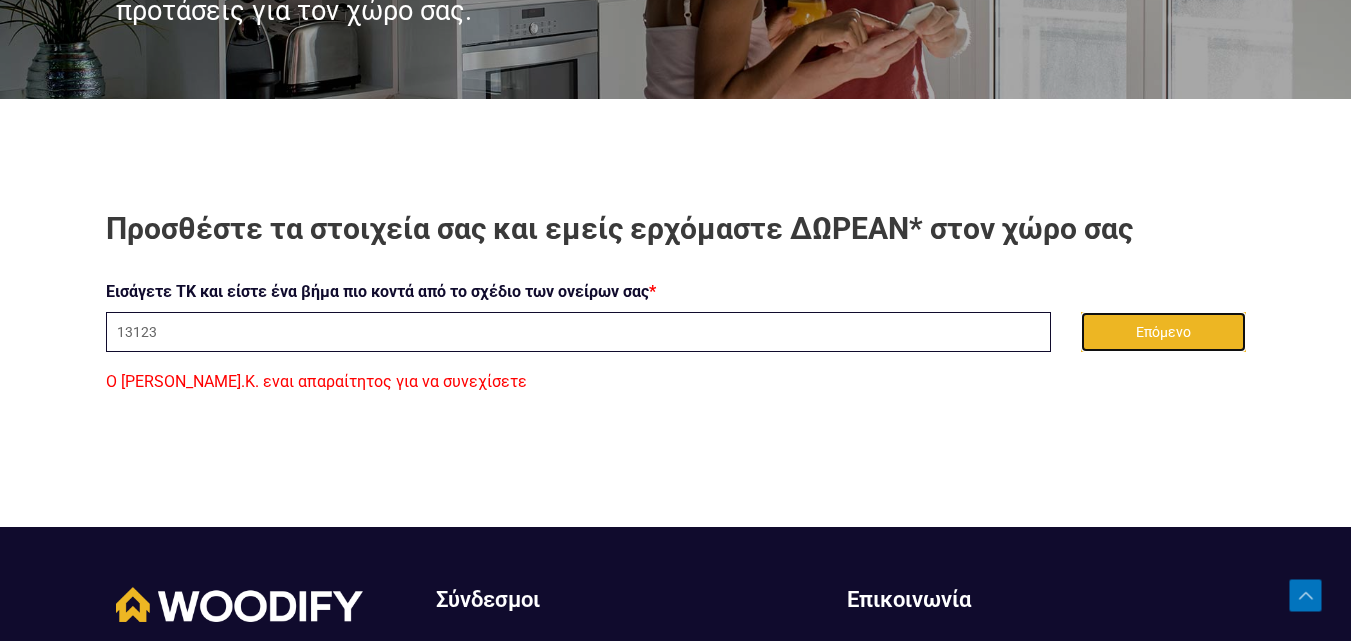 click on "Επόμενο" at bounding box center (1163, 332) 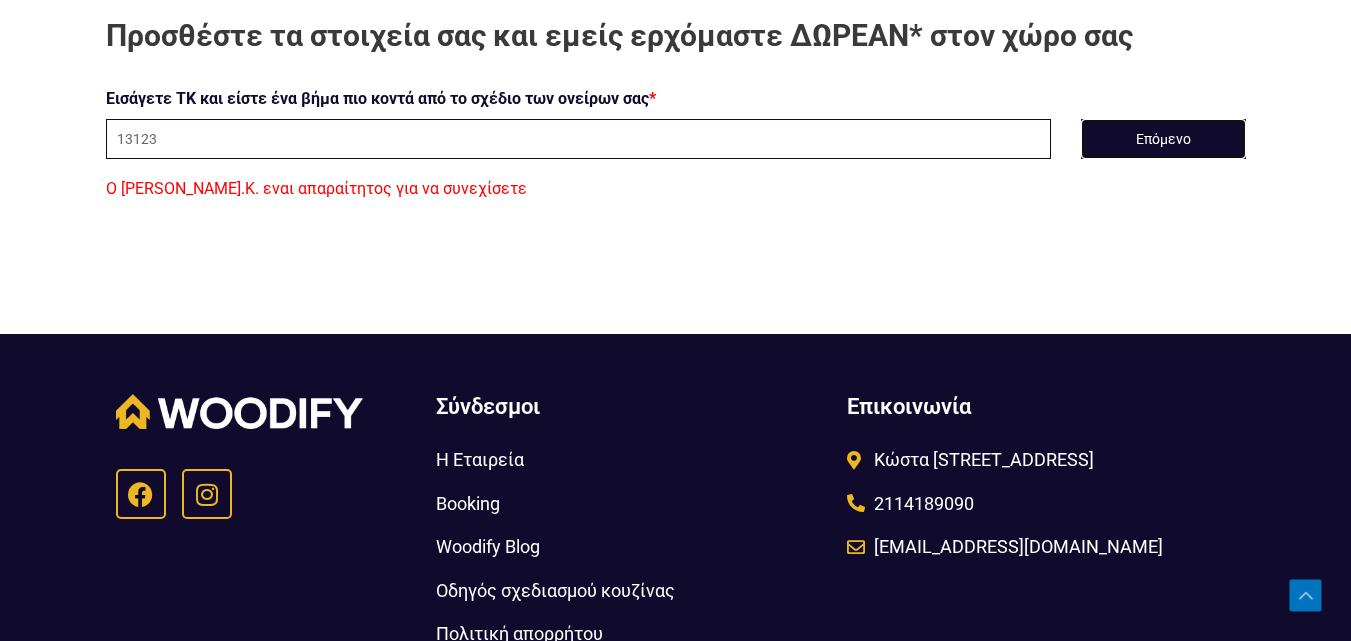 scroll, scrollTop: 421, scrollLeft: 0, axis: vertical 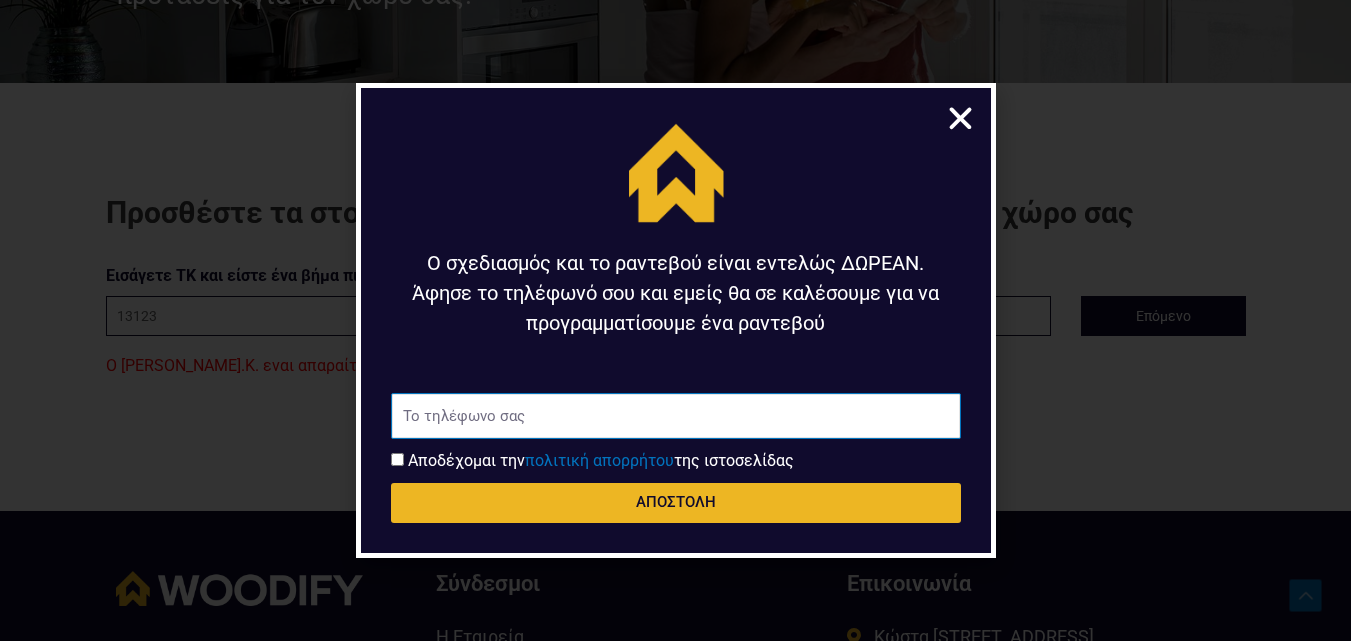 click on "Τηλέφωνο" at bounding box center (676, 416) 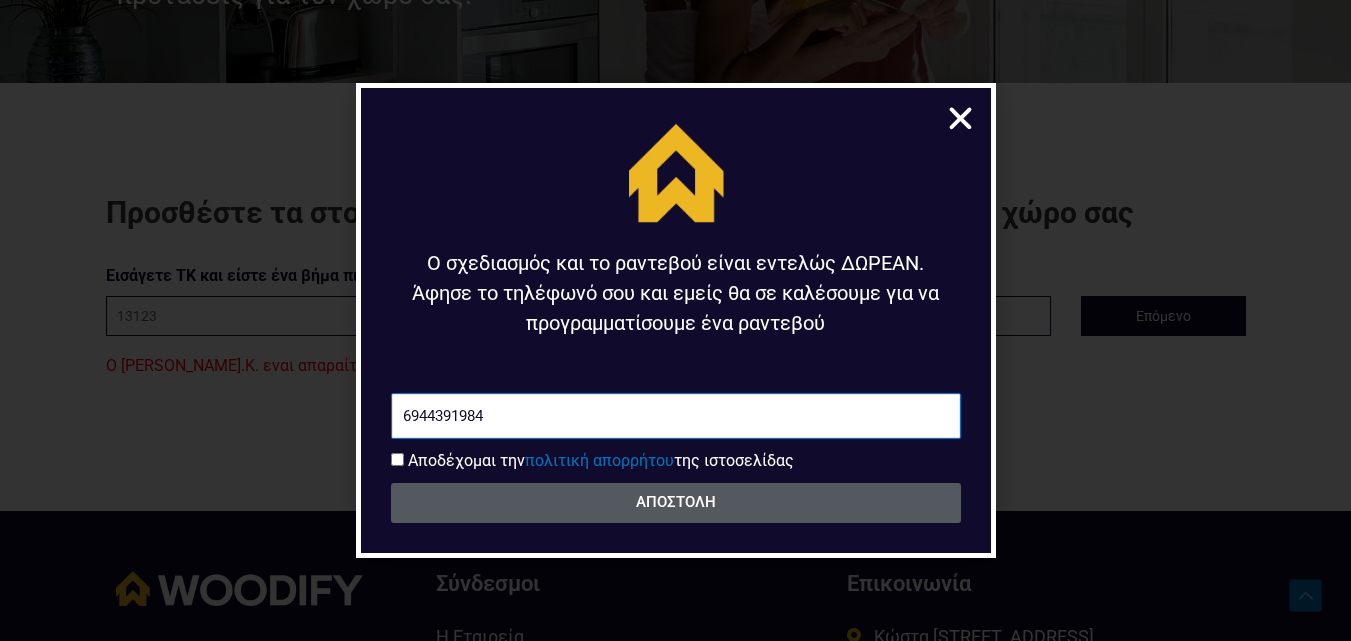 type on "6944391984" 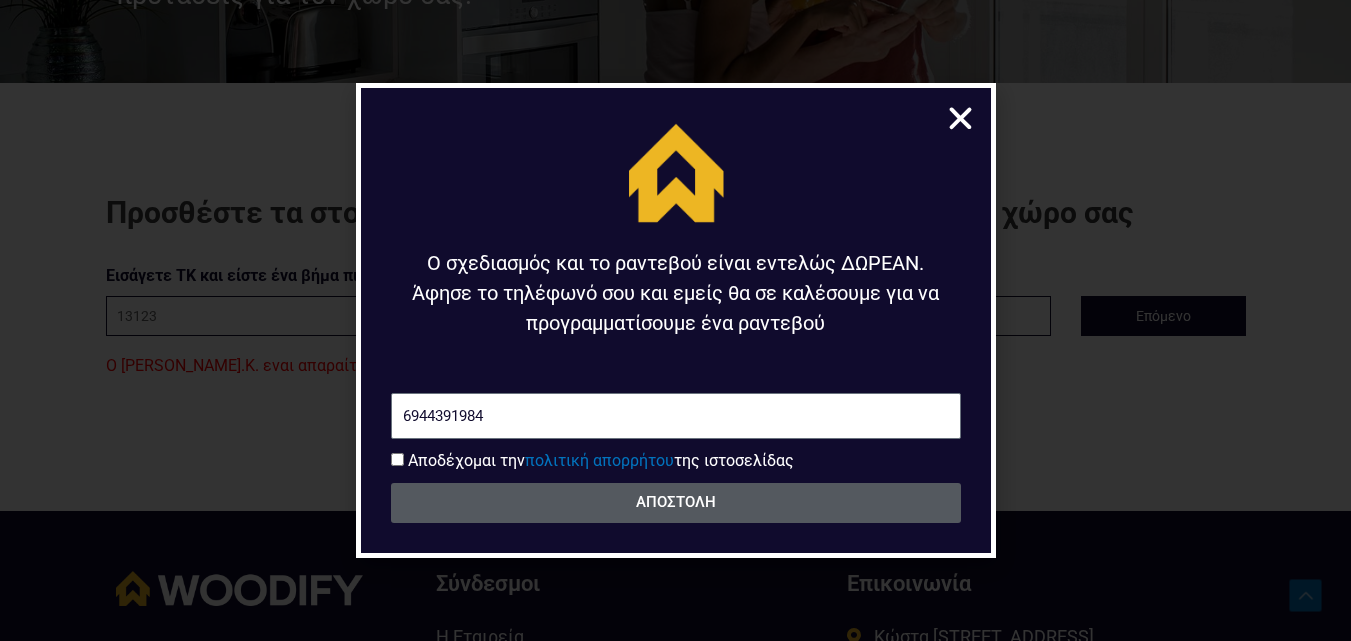 click on "ΑΠΟΣΤΟΛΗ" at bounding box center (676, 502) 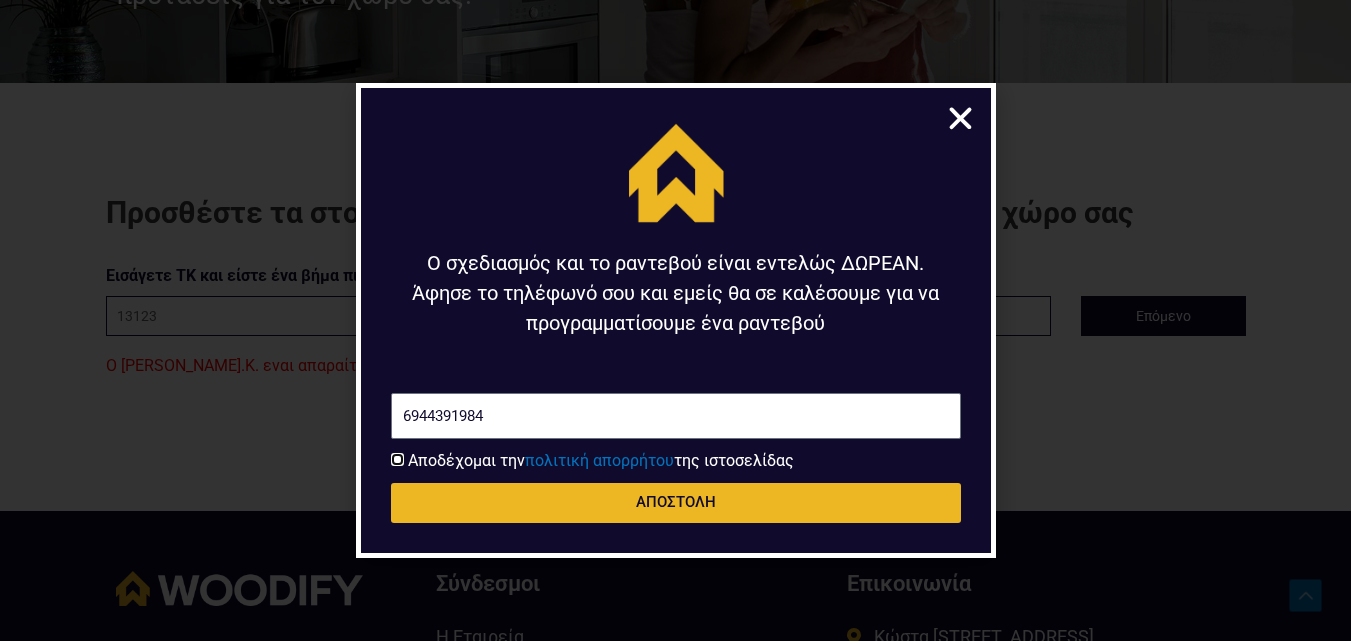 click on "Αποδοχή όρων χρήσης" at bounding box center [397, 459] 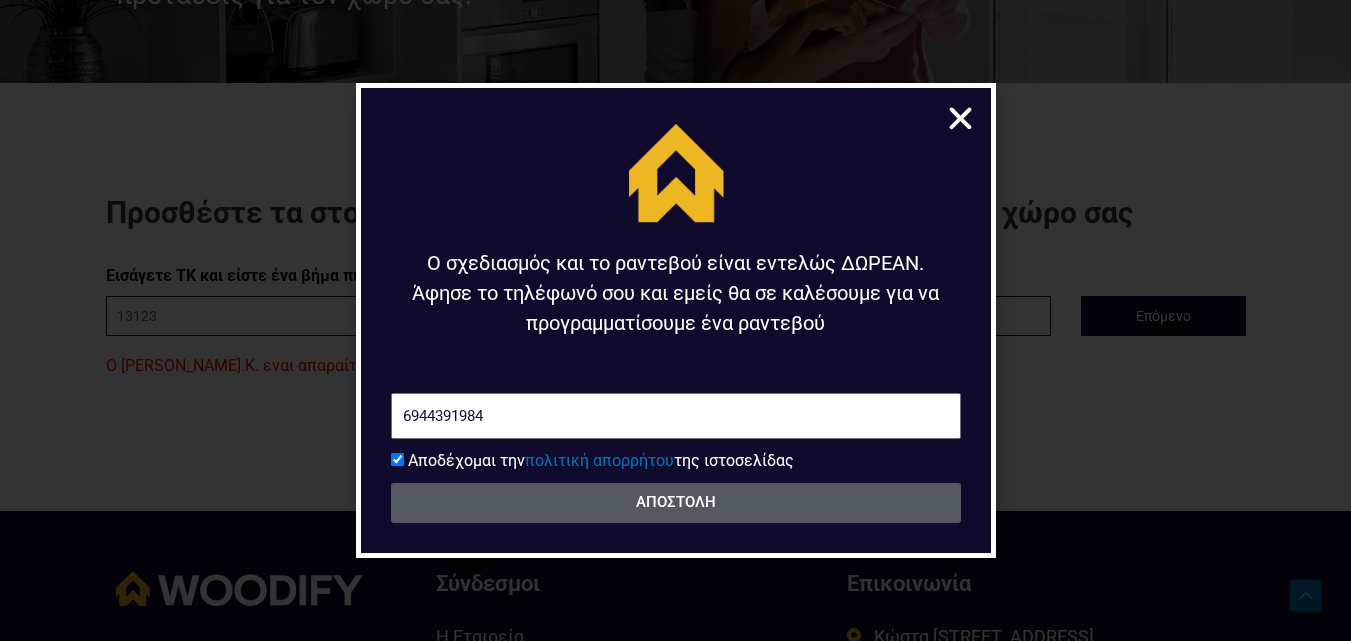 click on "ΑΠΟΣΤΟΛΗ" at bounding box center (676, 502) 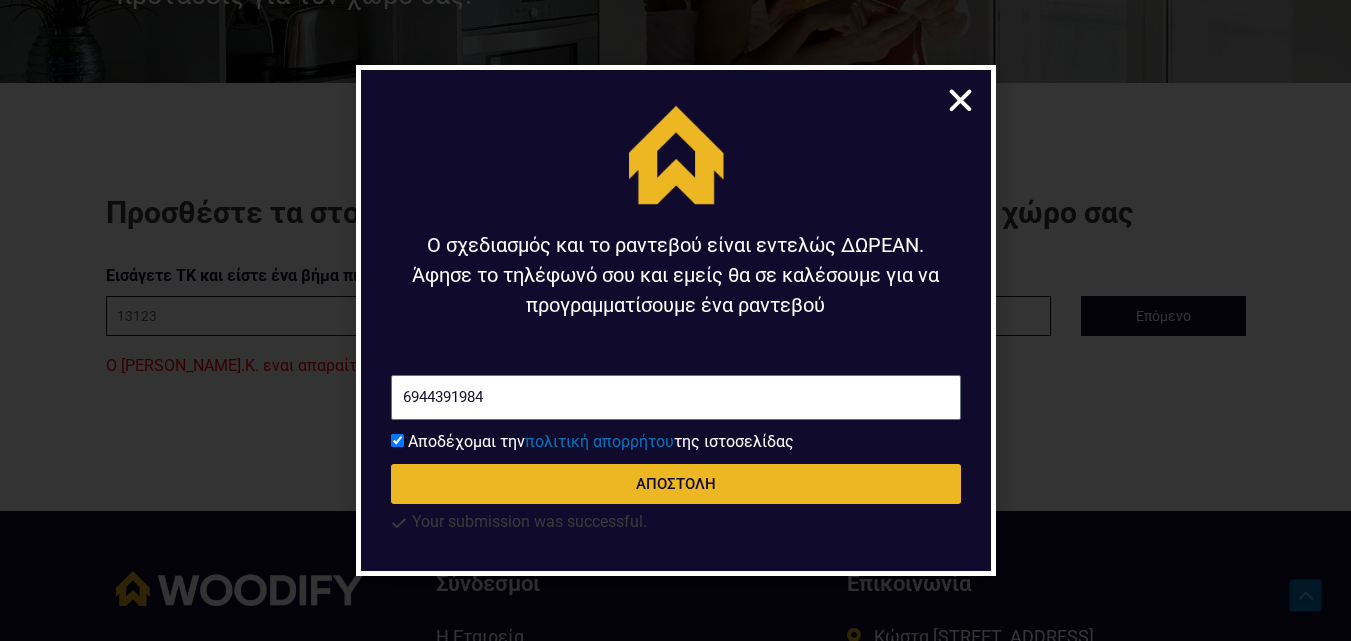 click at bounding box center (960, 100) 